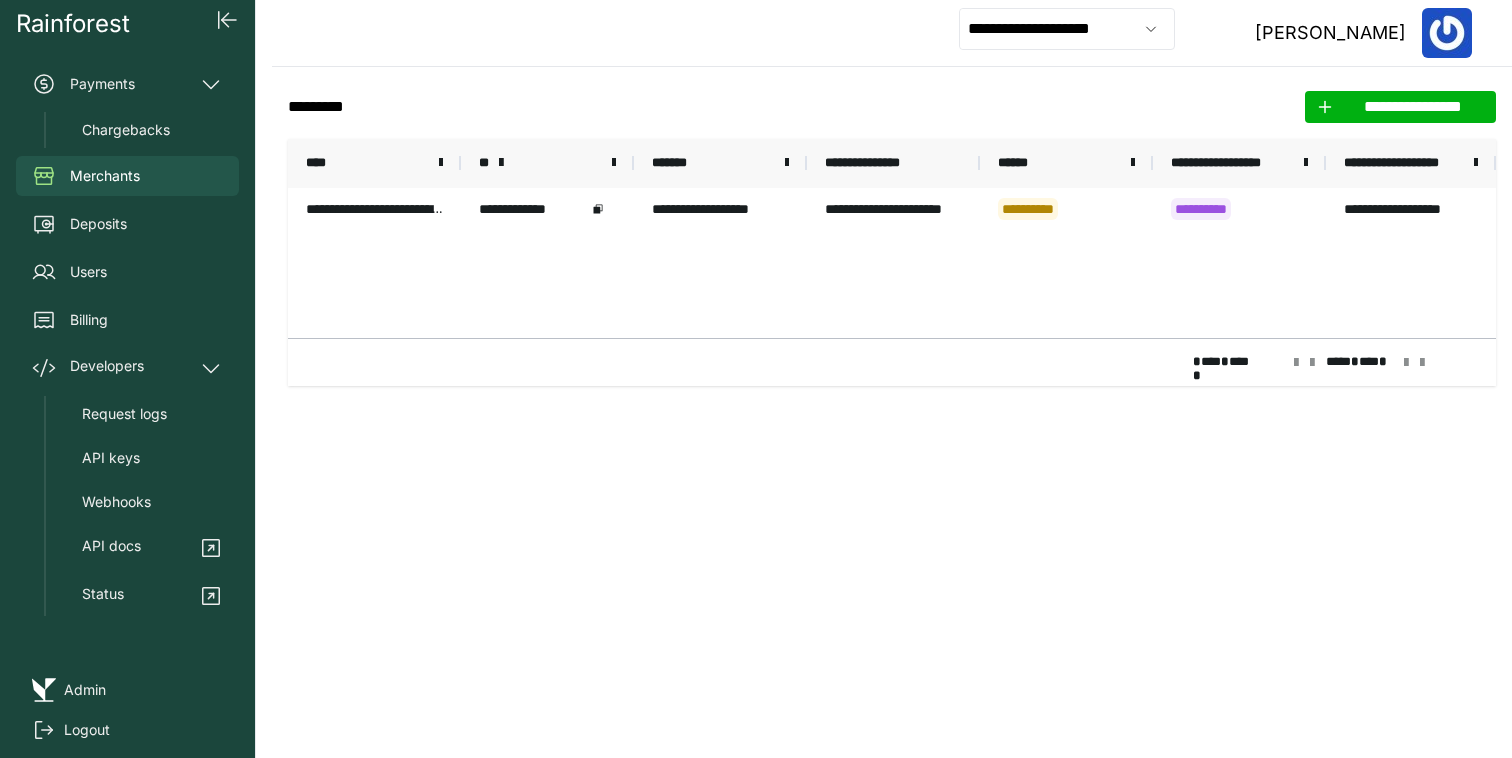 scroll, scrollTop: 0, scrollLeft: 0, axis: both 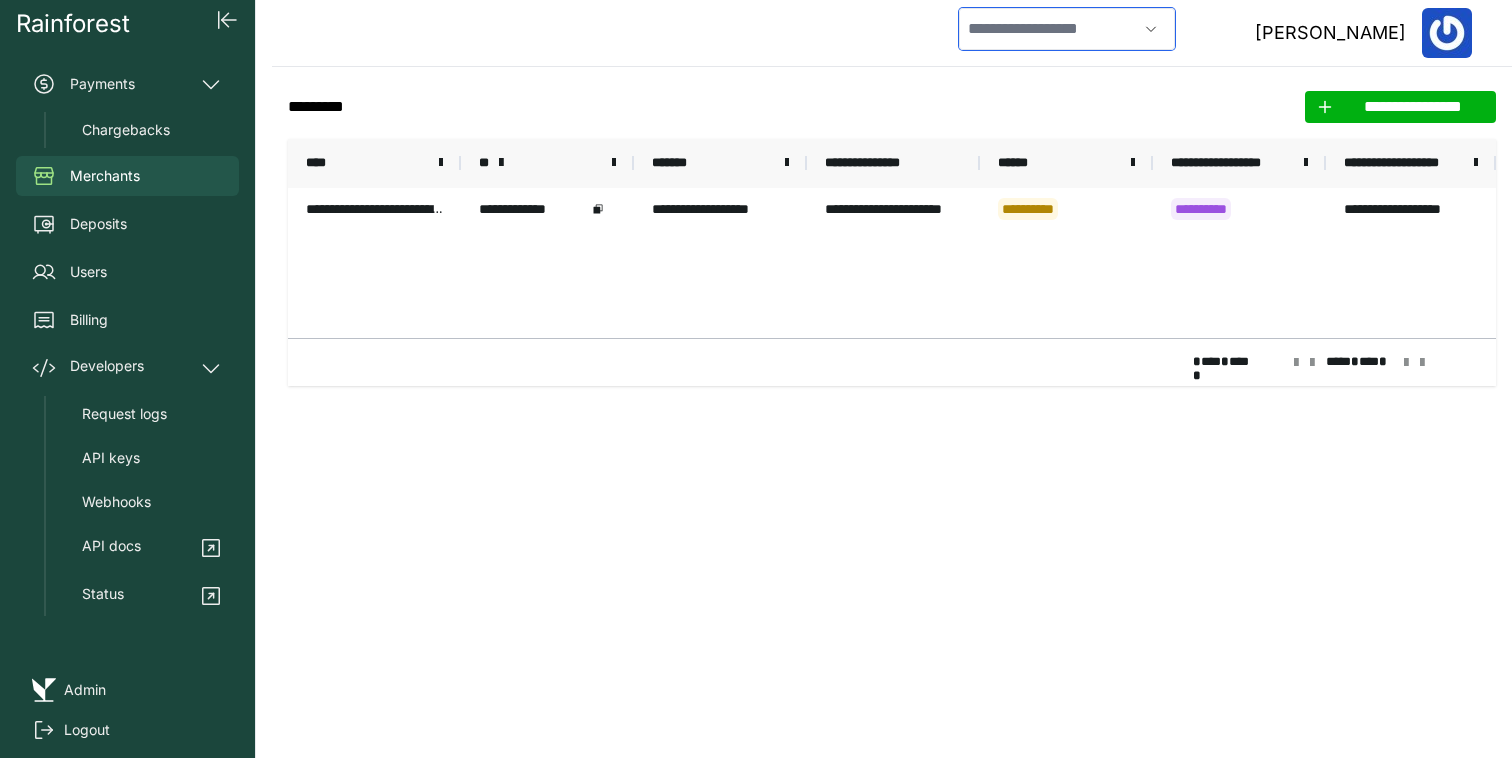 click at bounding box center (1048, 29) 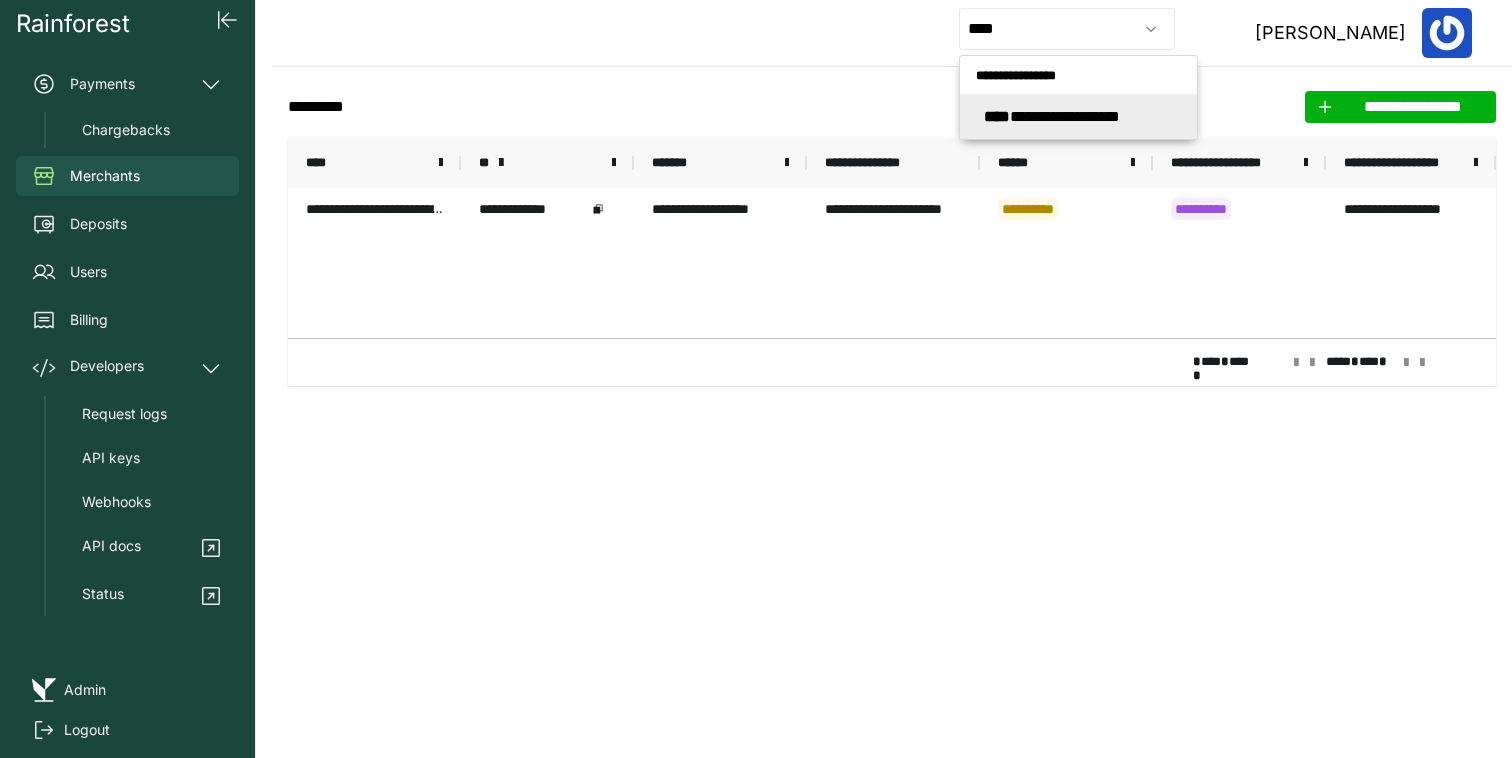 type on "**********" 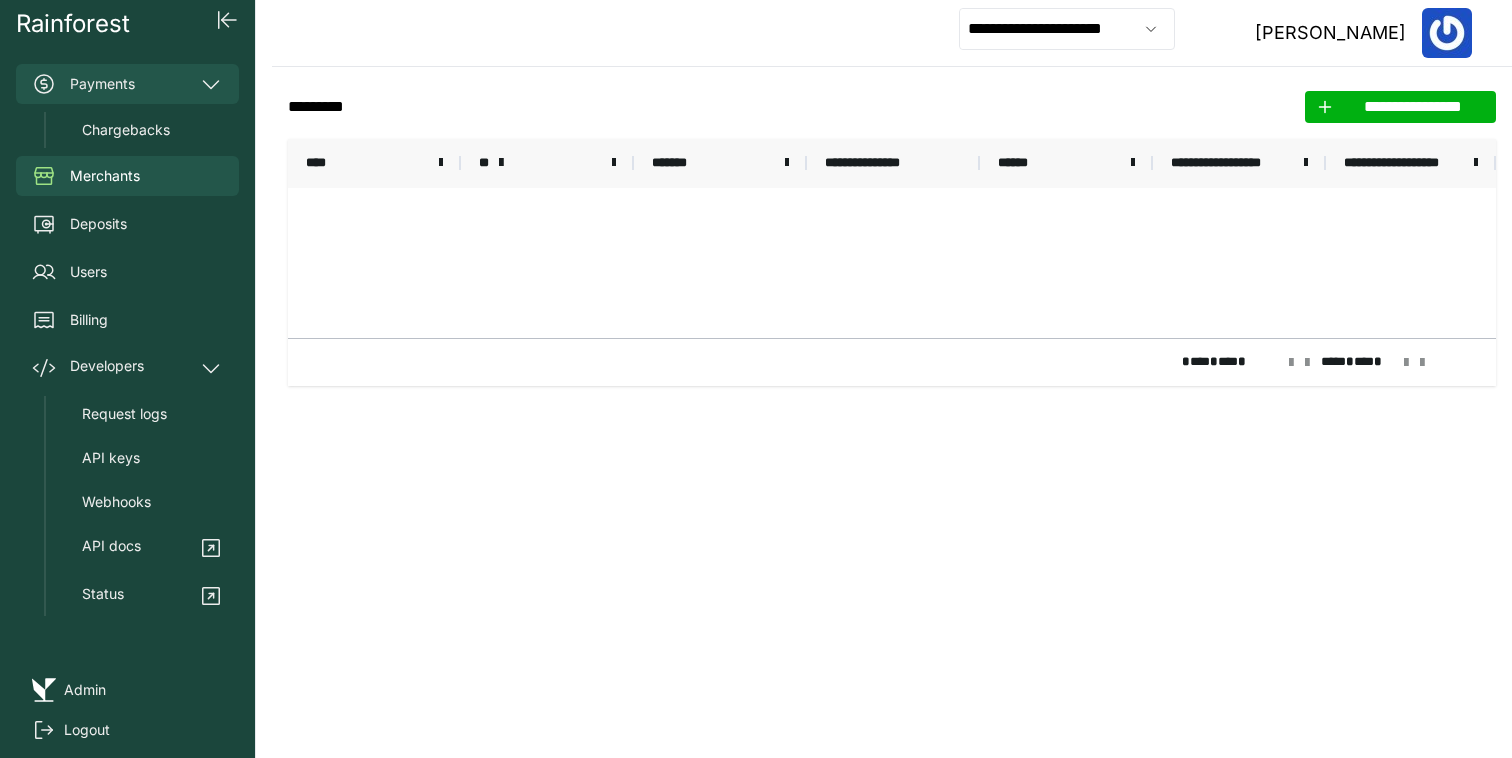 click on "Payments" at bounding box center (127, 84) 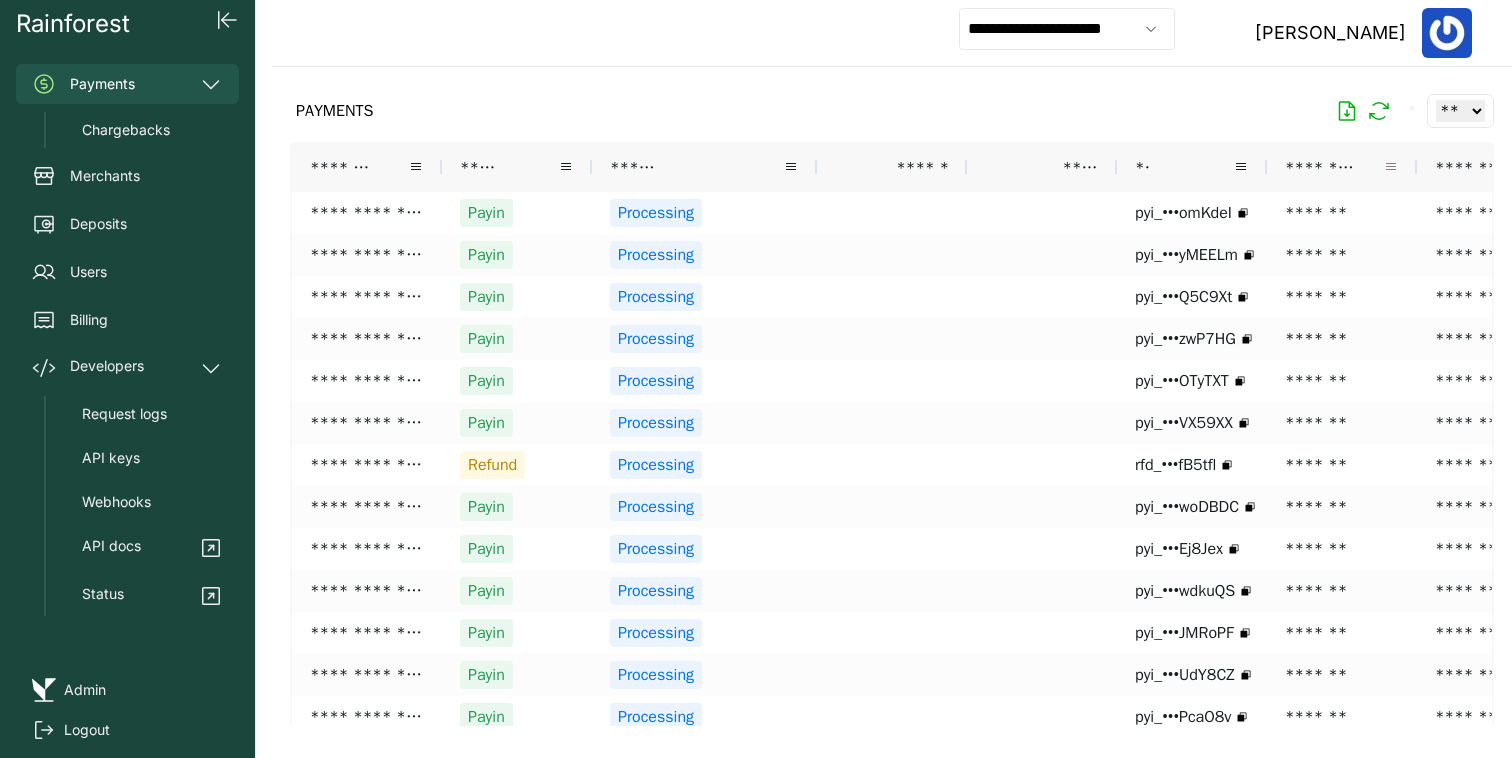 click at bounding box center (1391, 167) 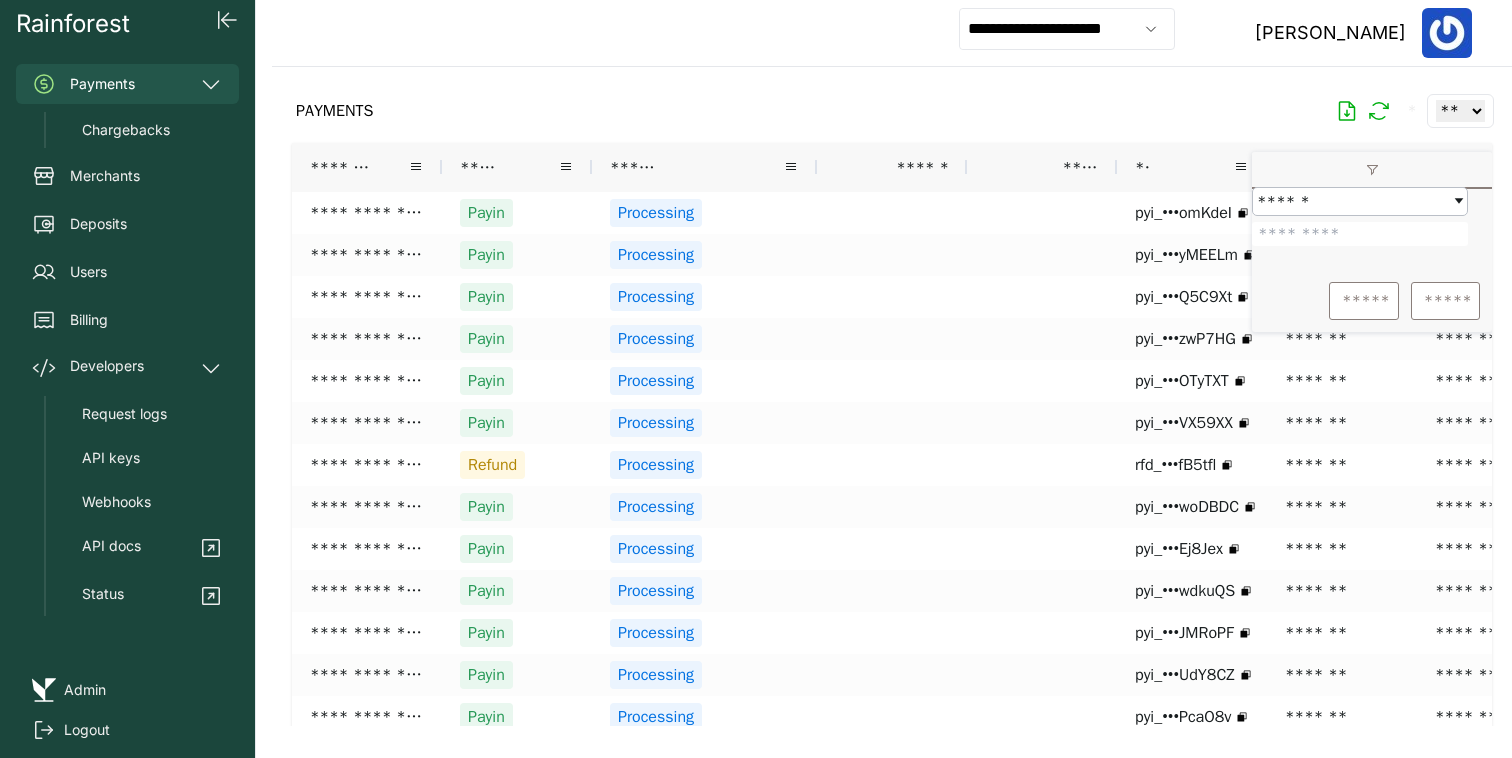 type on "*******" 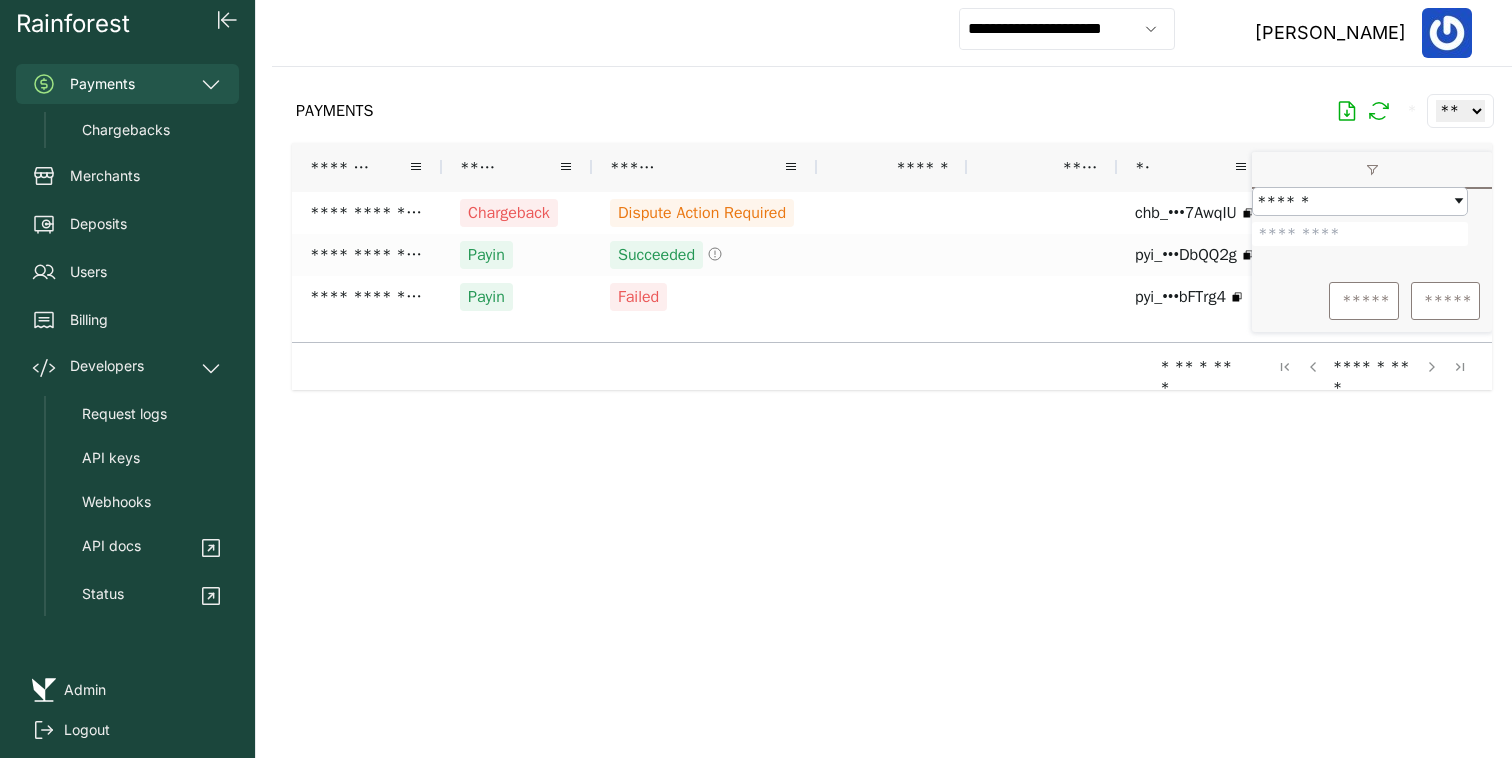 click at bounding box center (892, 396) 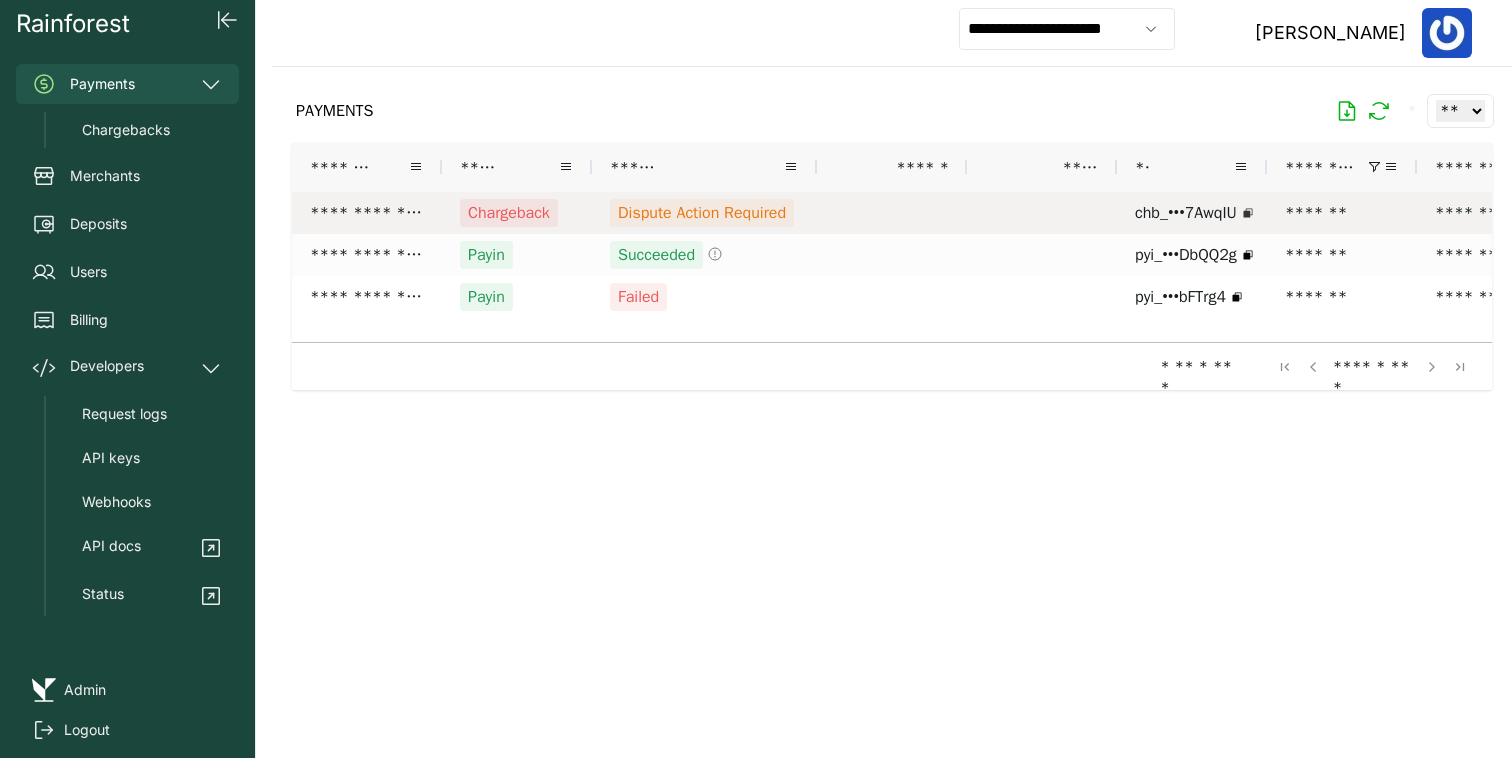 click 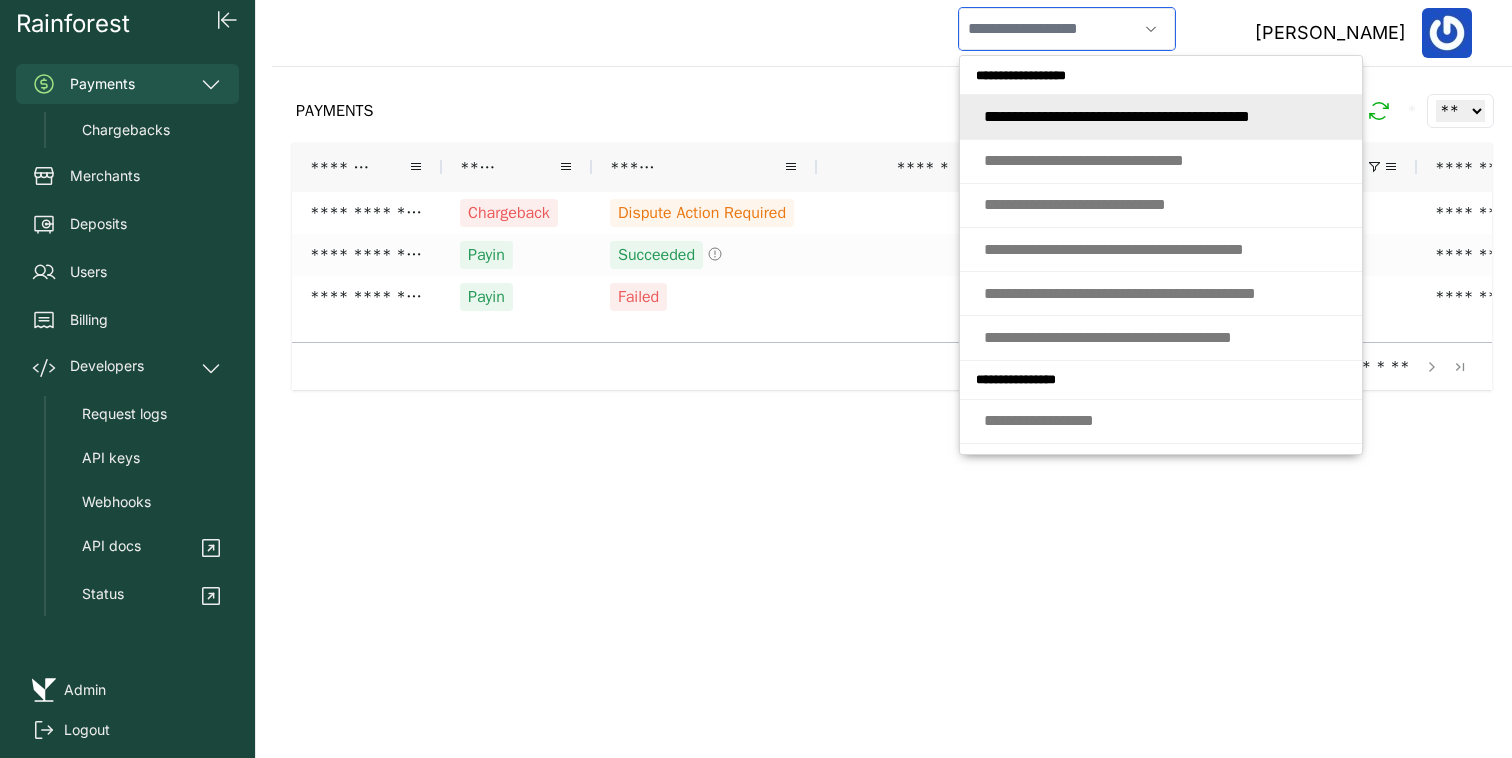 click at bounding box center [1048, 29] 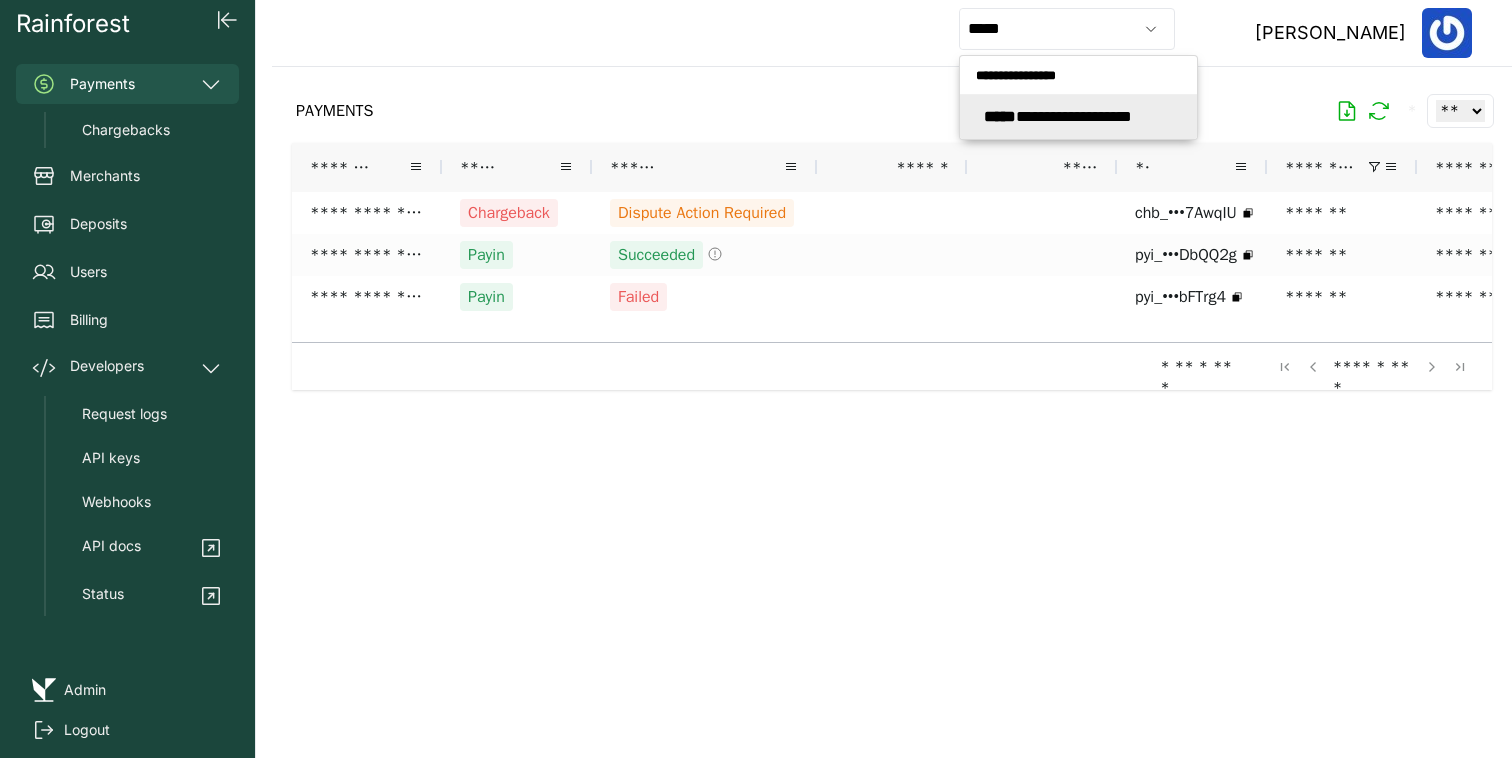 type on "**********" 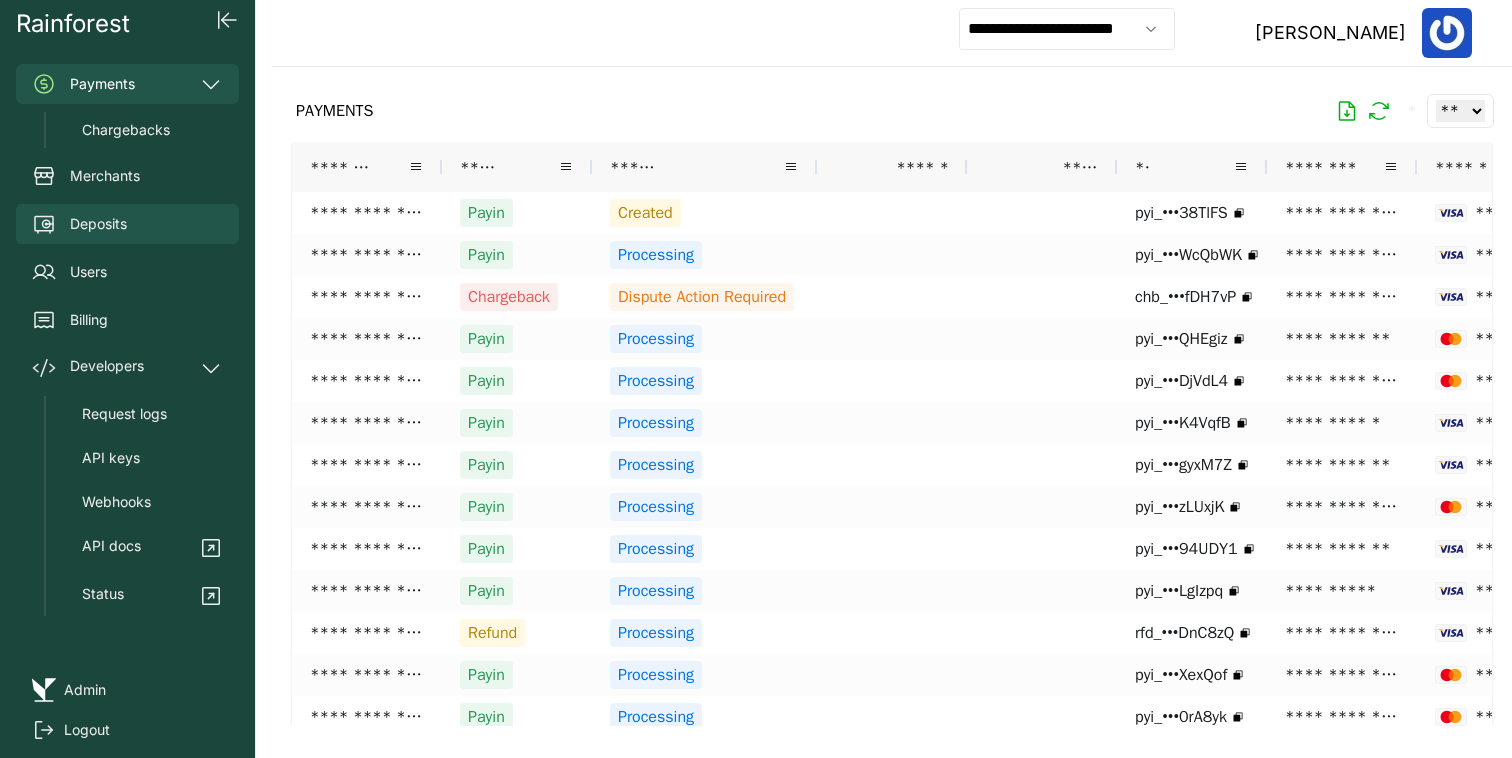 click on "Deposits" at bounding box center (127, 224) 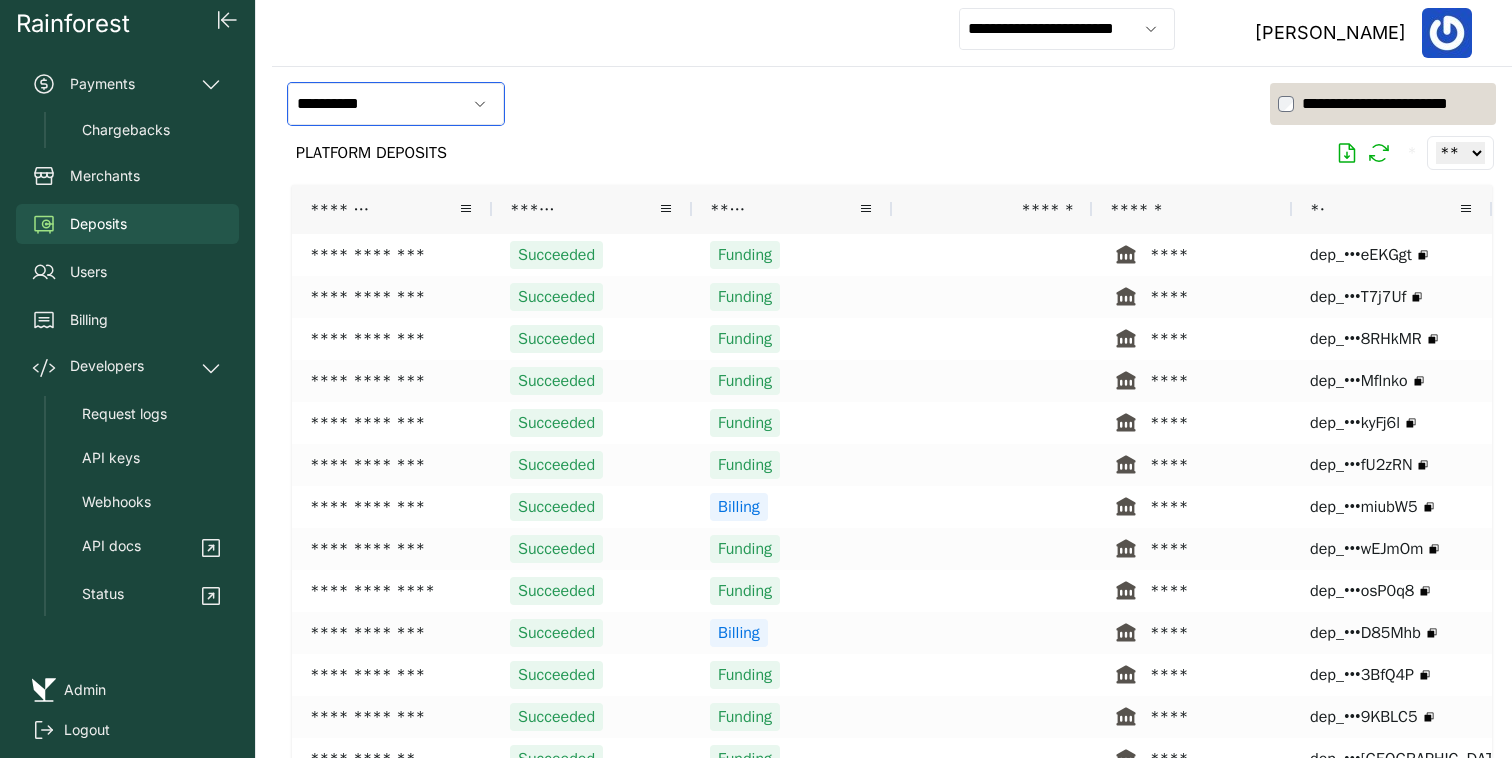 click on "**********" at bounding box center (377, 104) 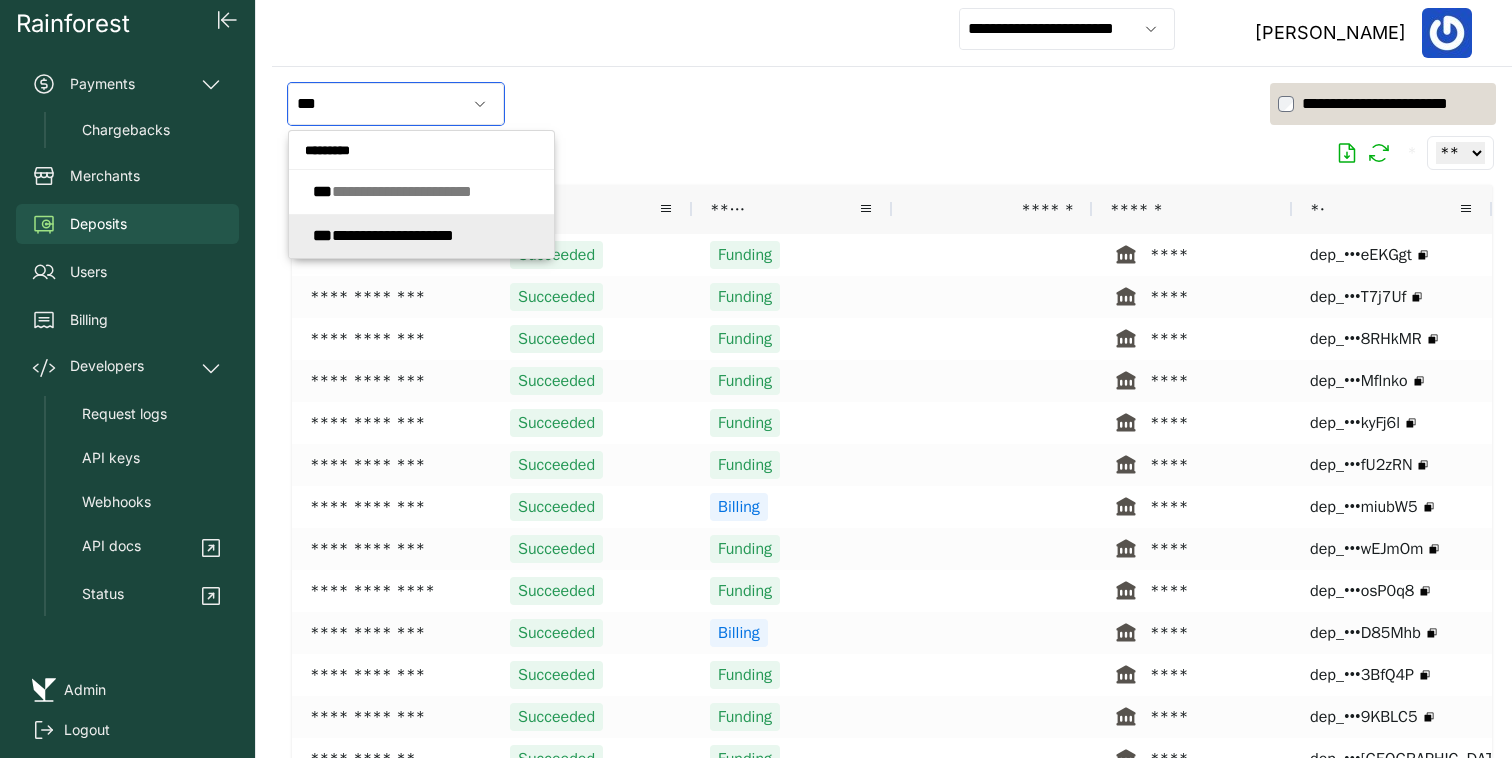 click on "**********" at bounding box center [383, 235] 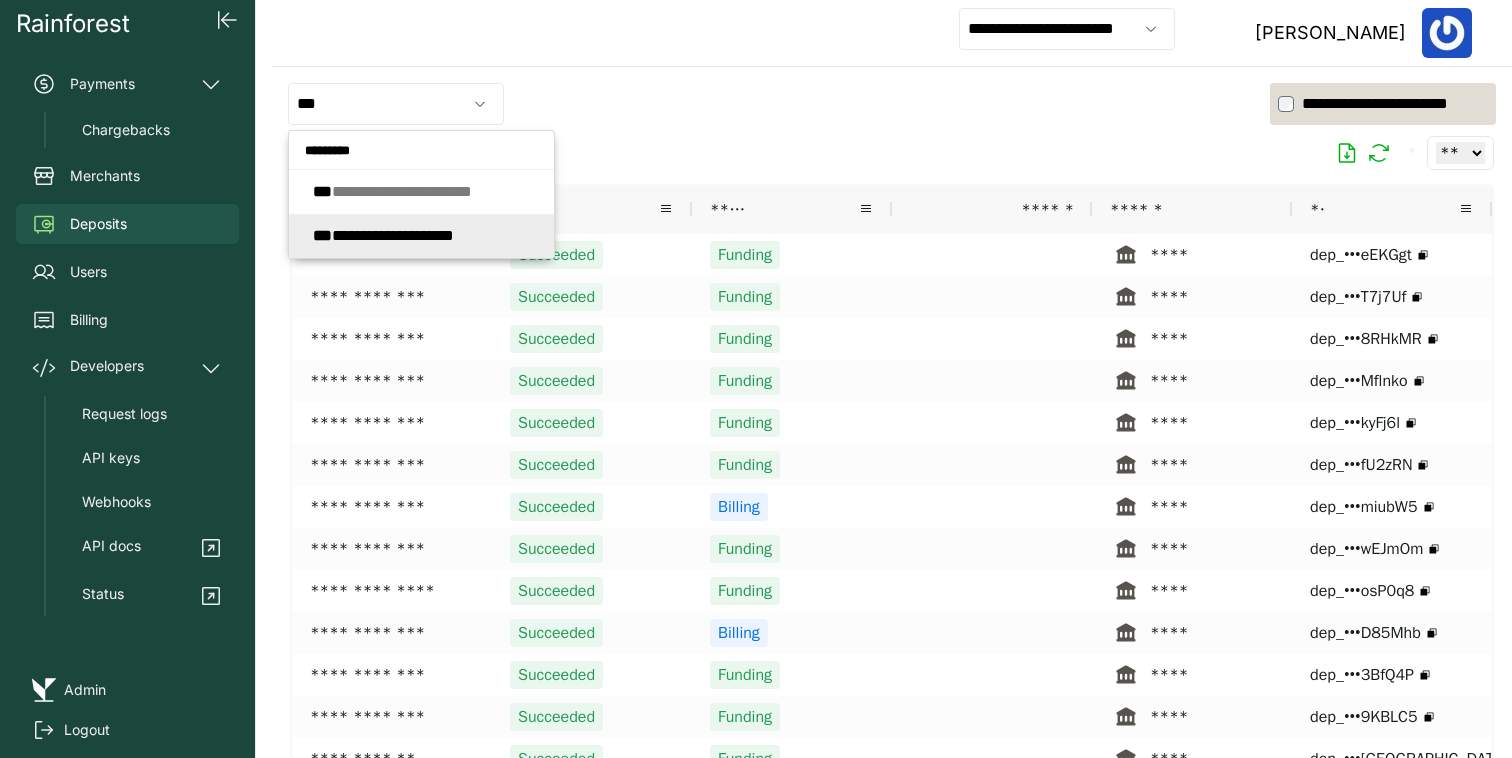type on "**********" 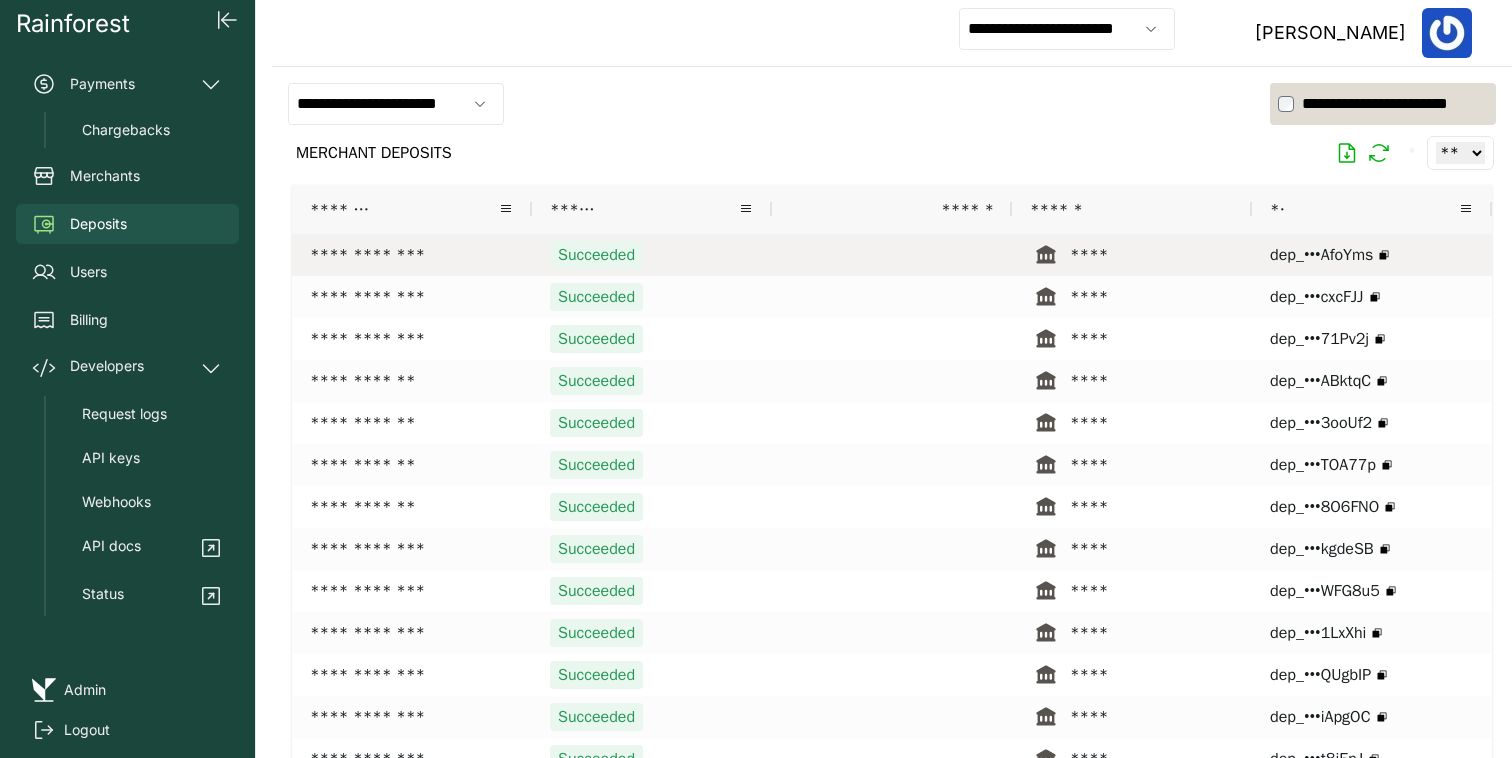 click on "Succeeded" at bounding box center [652, 255] 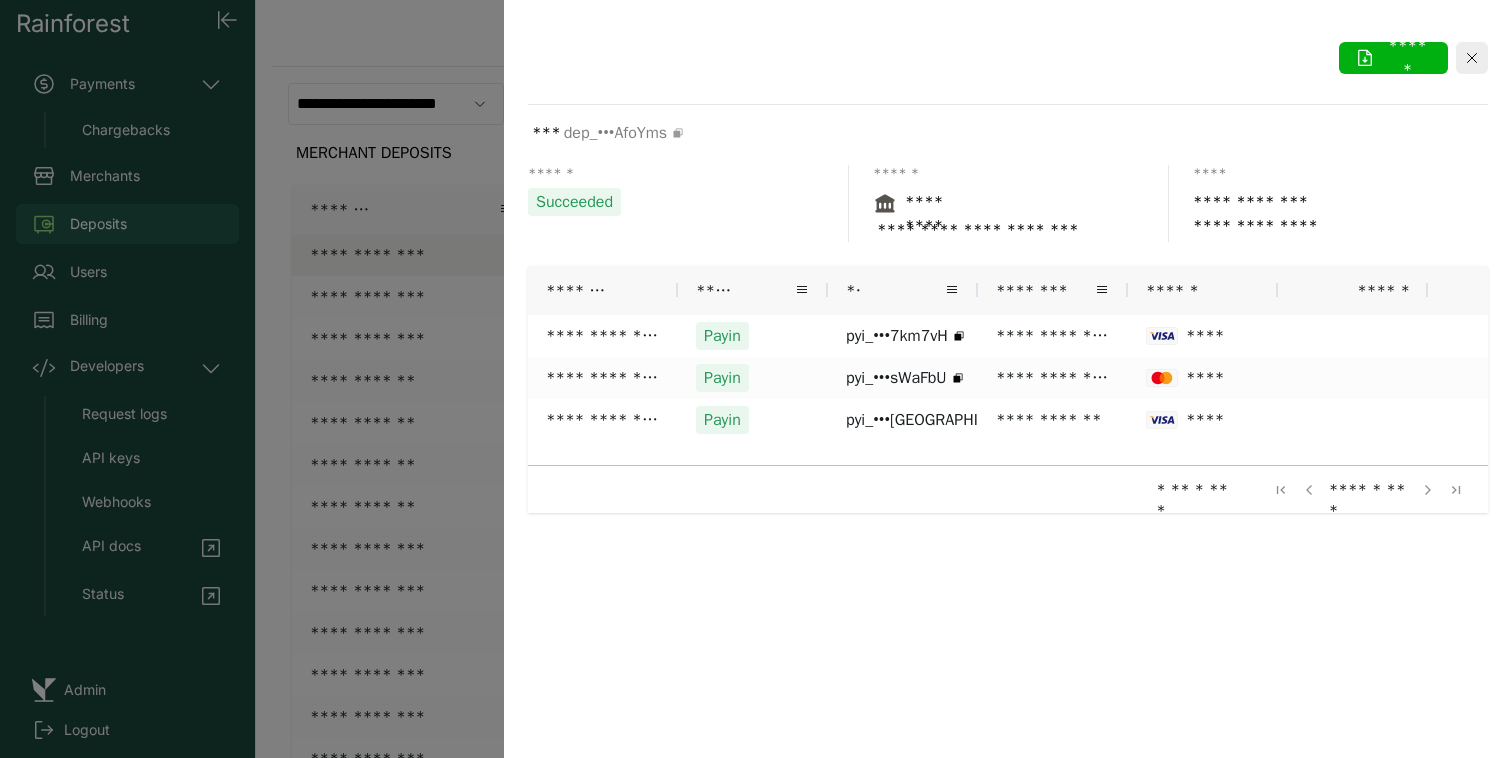 click 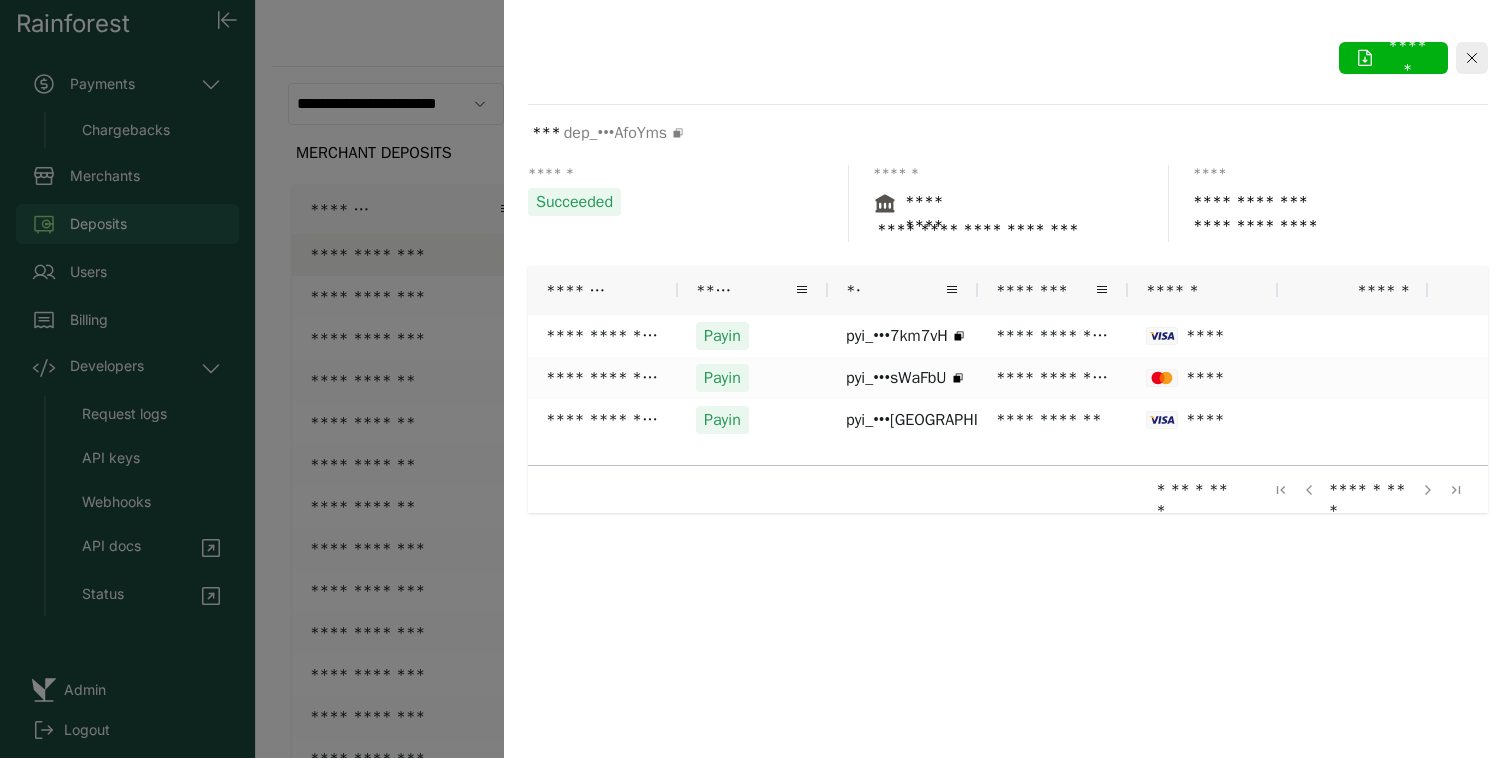 click at bounding box center (756, 379) 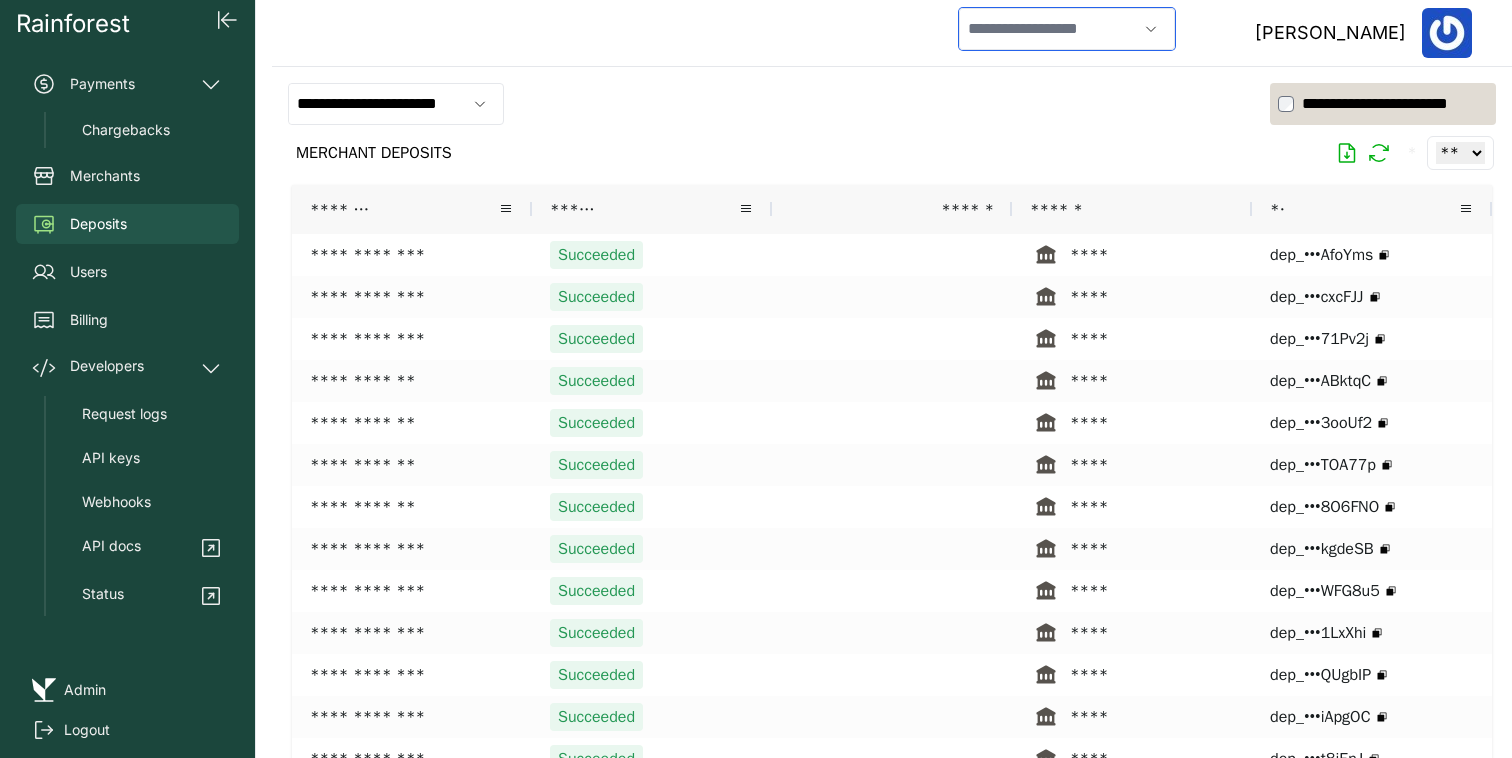 click at bounding box center (1048, 29) 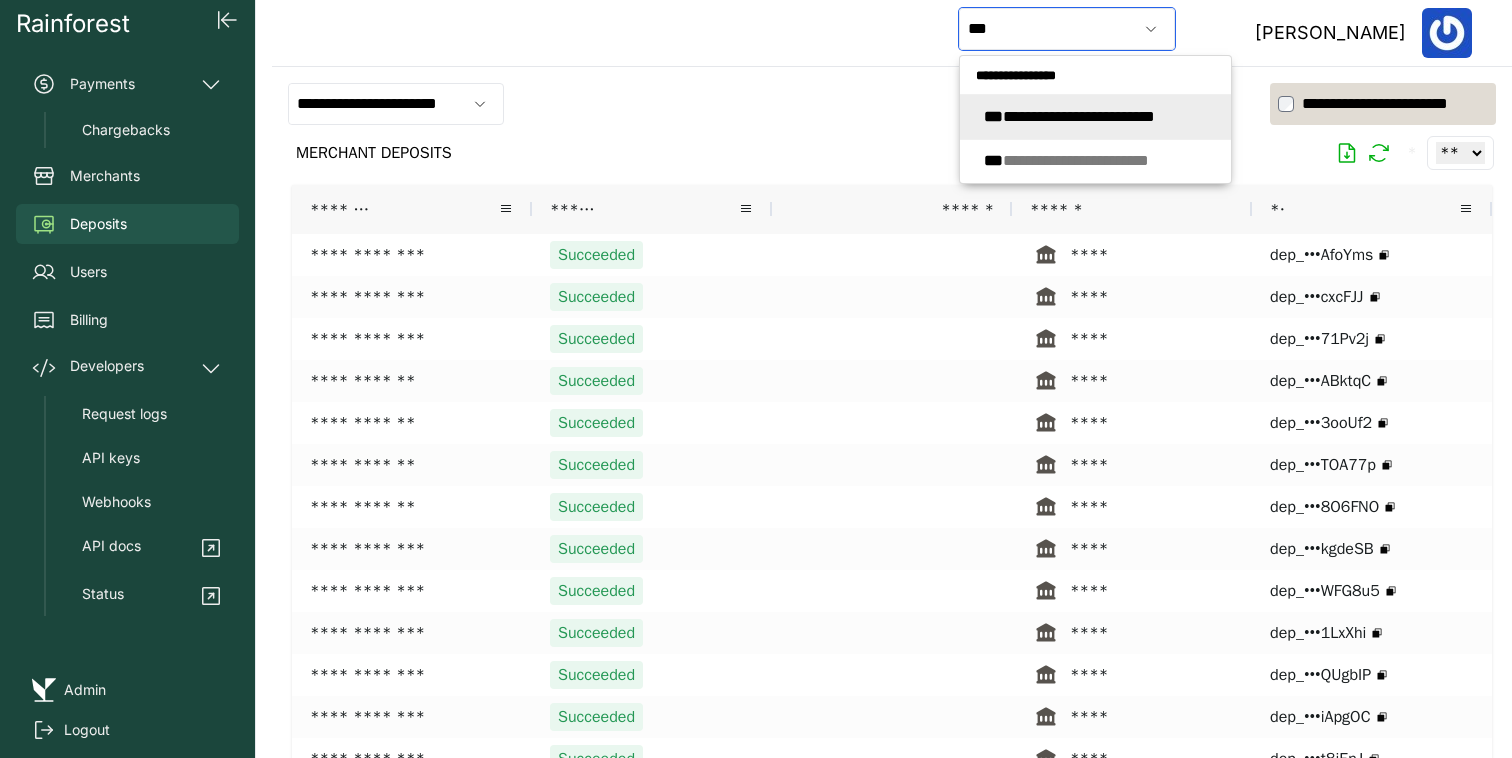 click on "**********" at bounding box center (1069, 116) 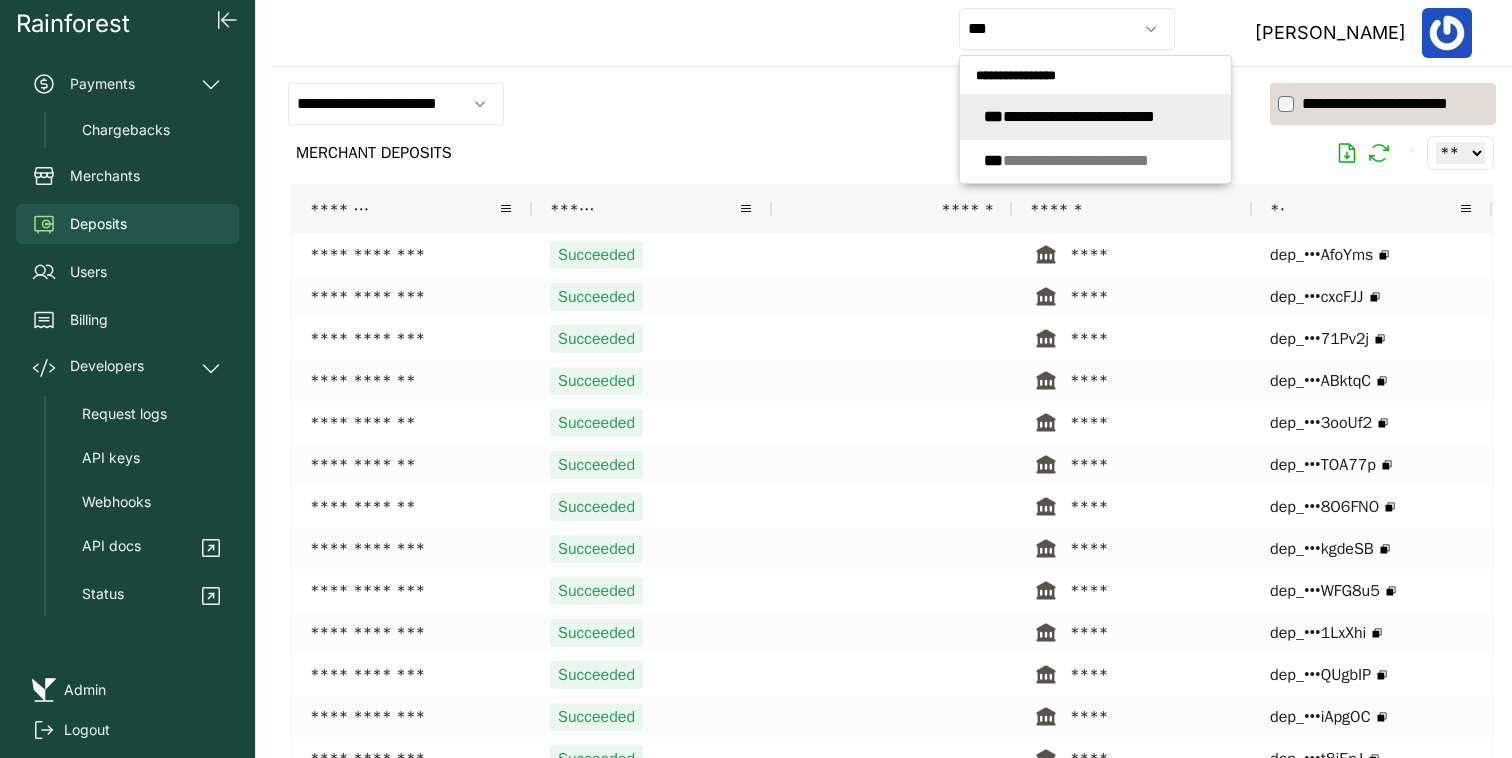 type on "**********" 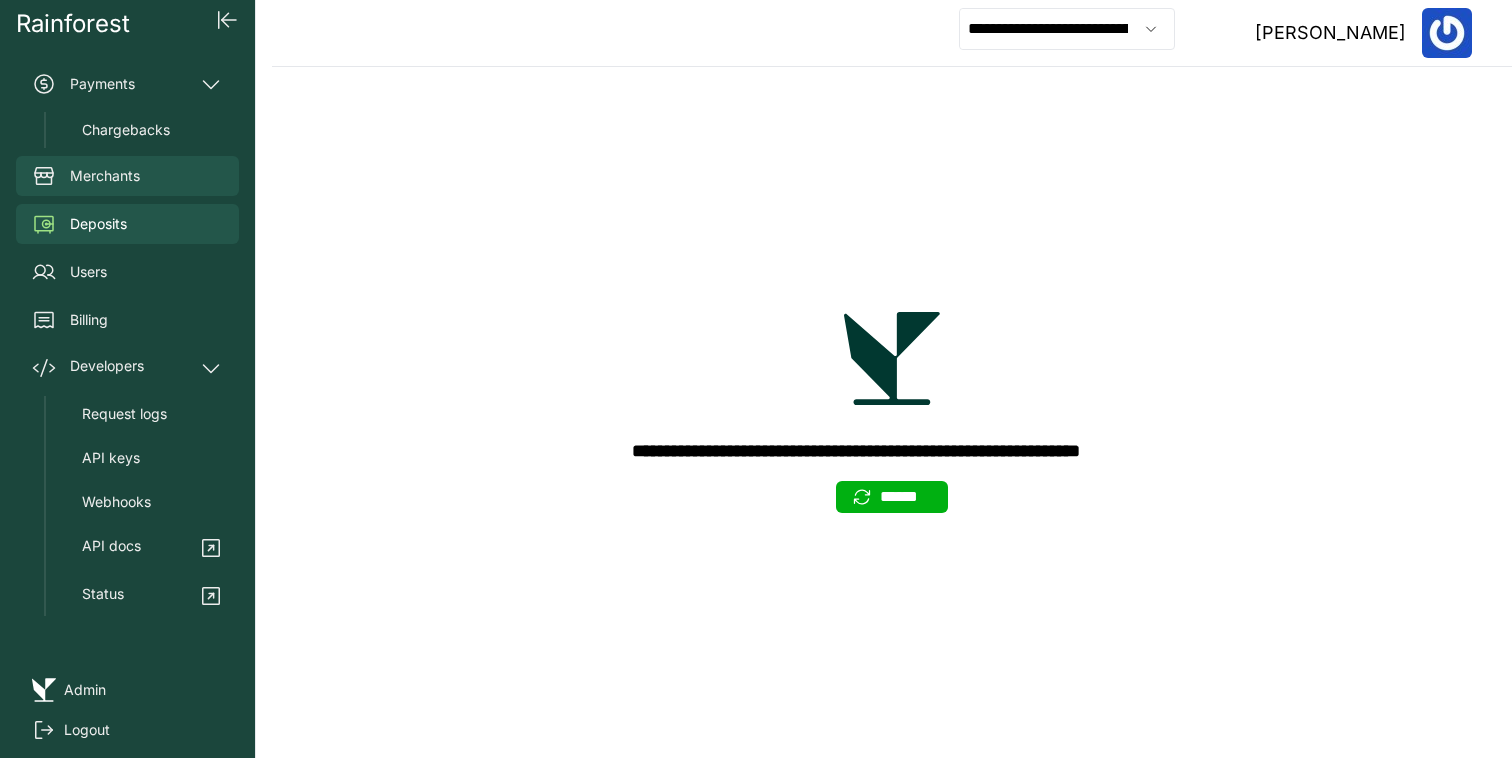 click on "Merchants" at bounding box center [127, 176] 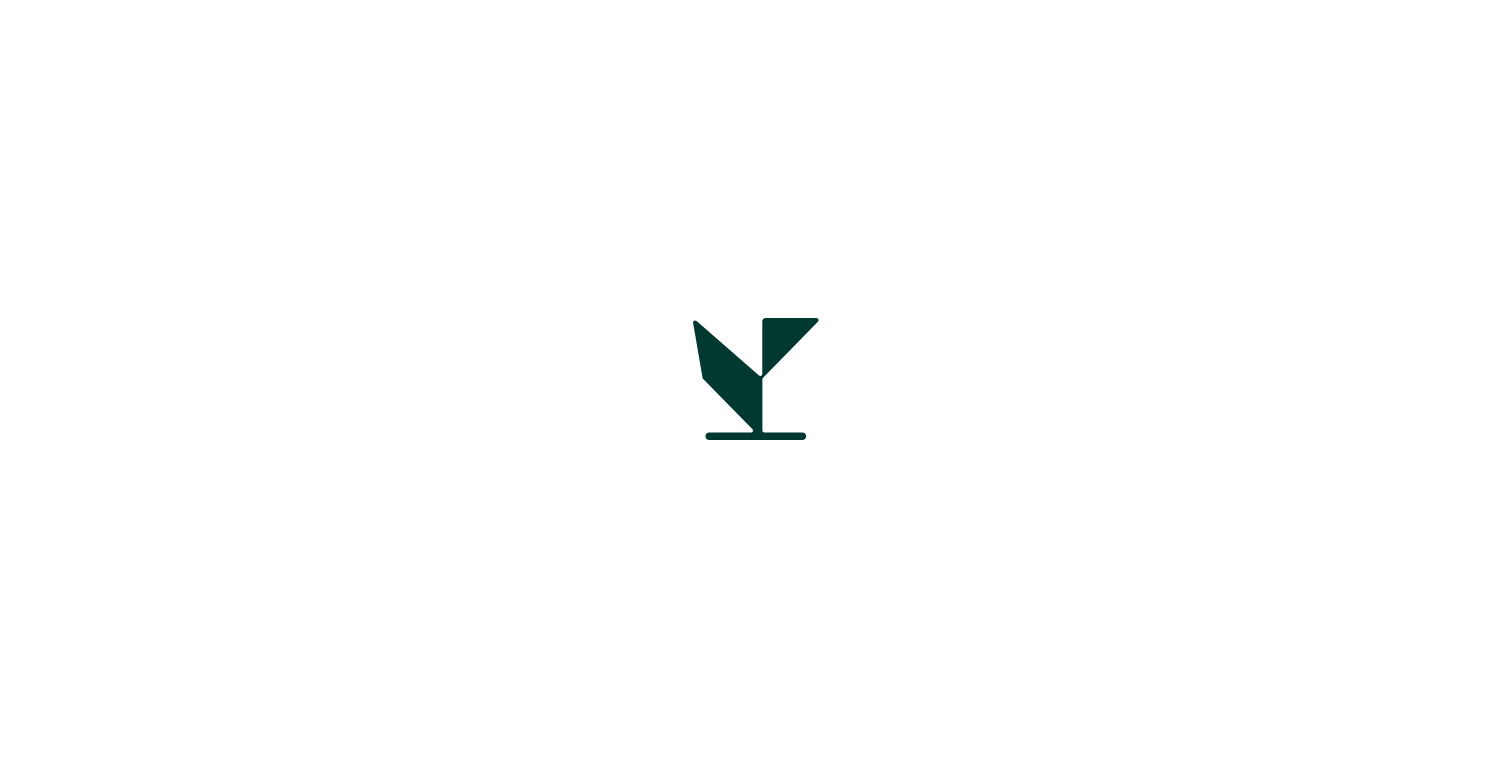 scroll, scrollTop: 0, scrollLeft: 0, axis: both 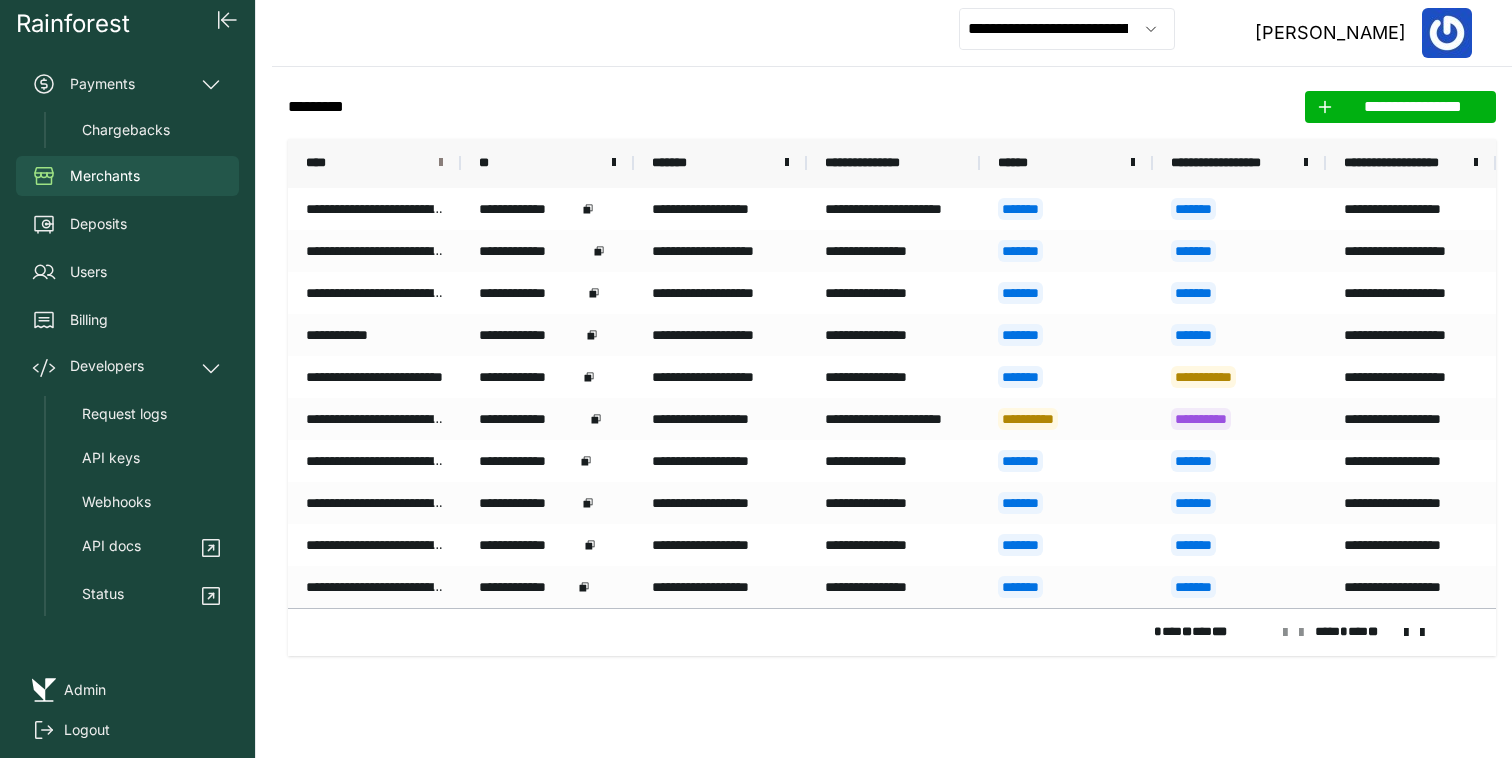 click at bounding box center (441, 163) 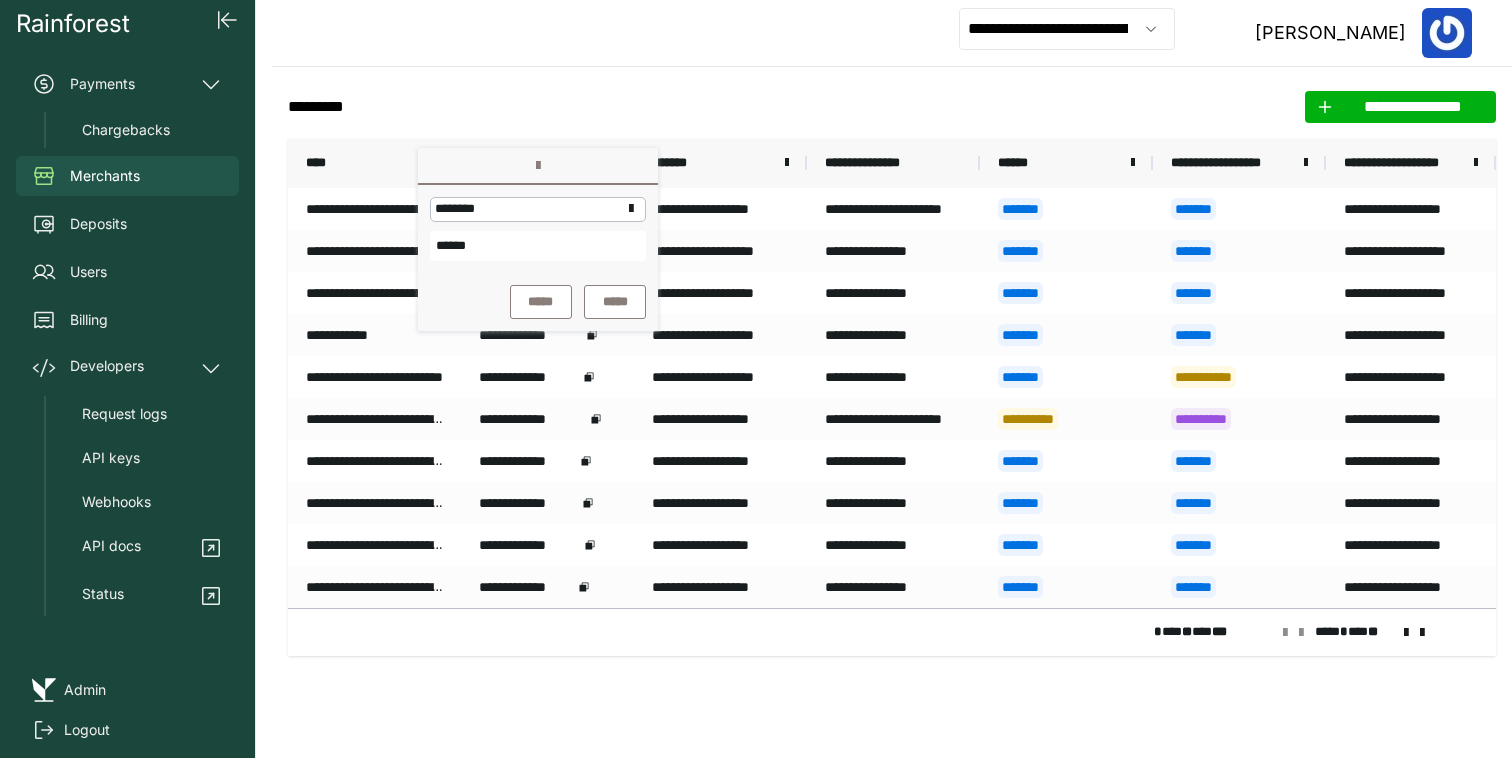 type on "******" 